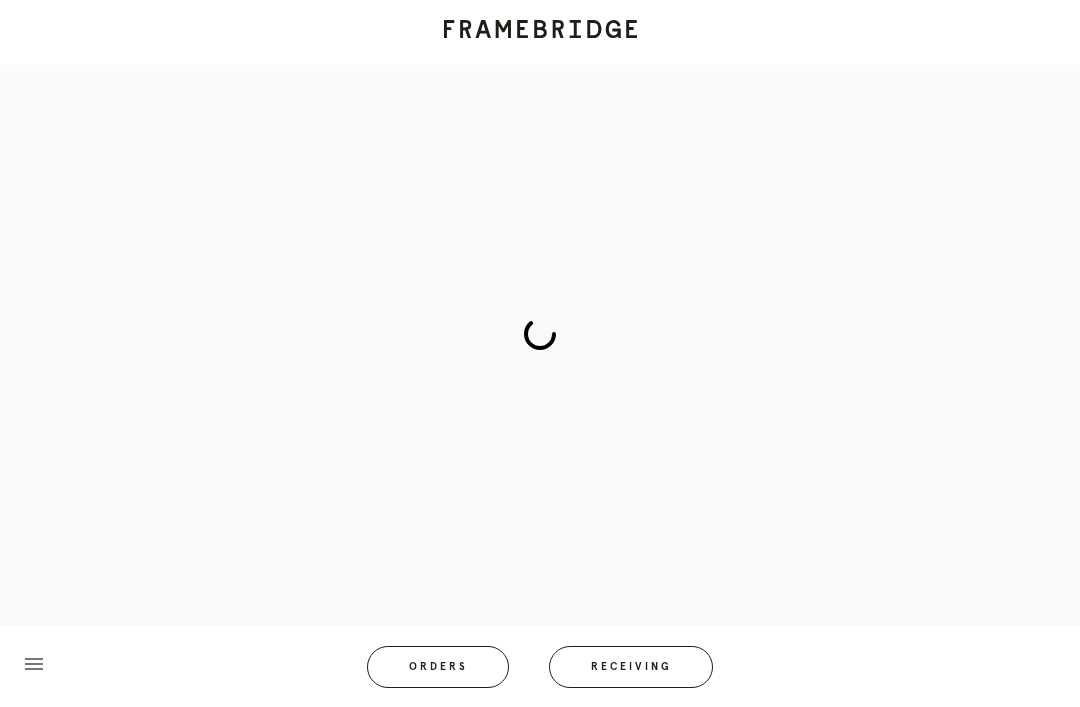 scroll, scrollTop: 83, scrollLeft: 0, axis: vertical 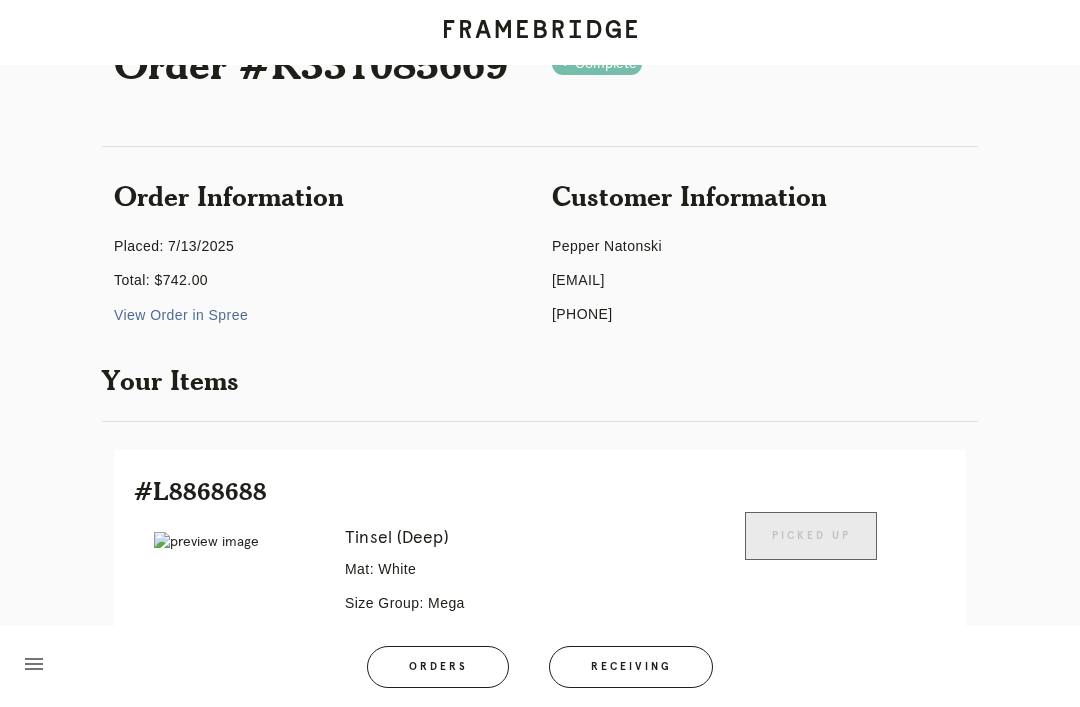 click on "Receiving" at bounding box center [631, 667] 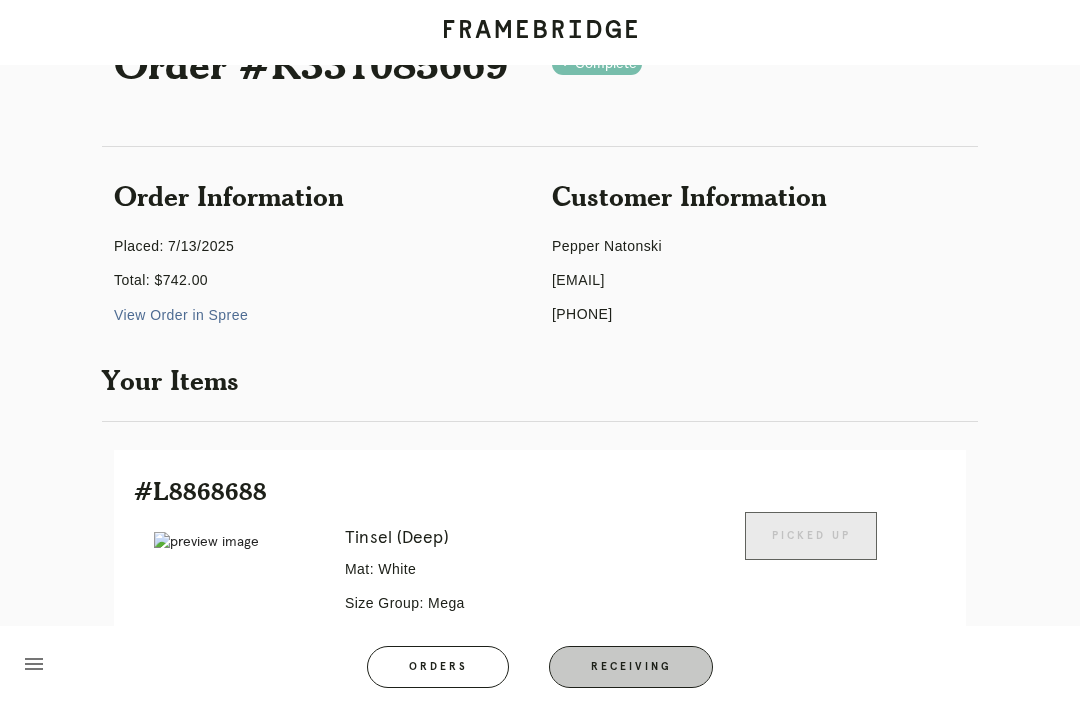 scroll, scrollTop: 64, scrollLeft: 0, axis: vertical 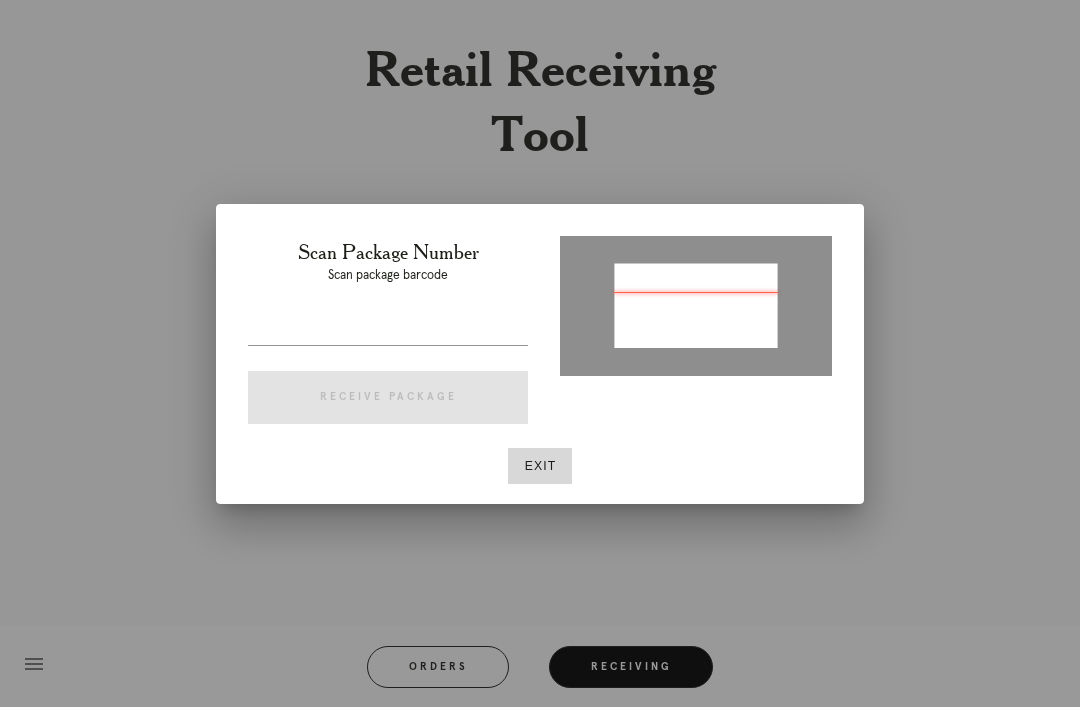 type on "P380275132390417" 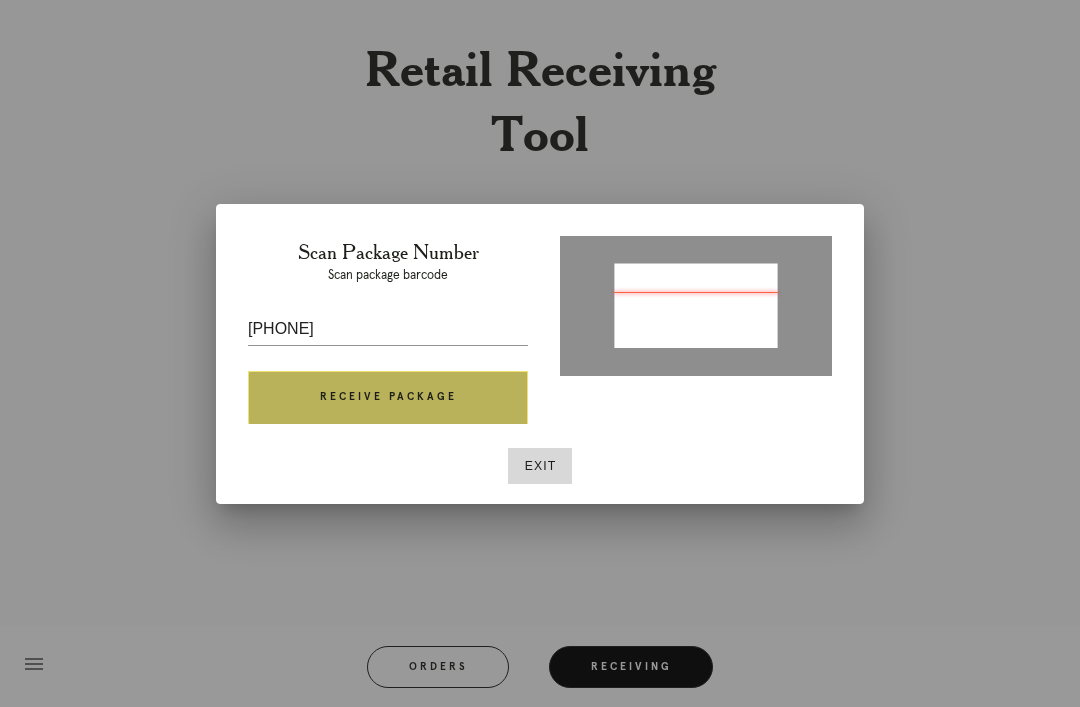 click on "Receive Package" at bounding box center (388, 398) 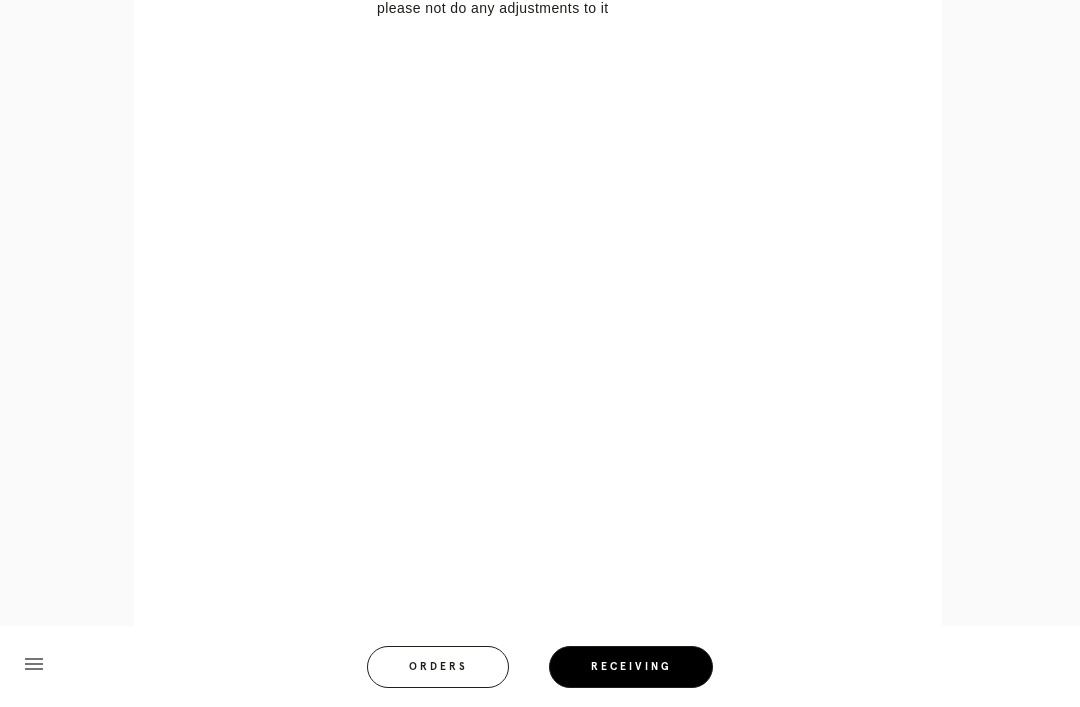 scroll, scrollTop: 967, scrollLeft: 0, axis: vertical 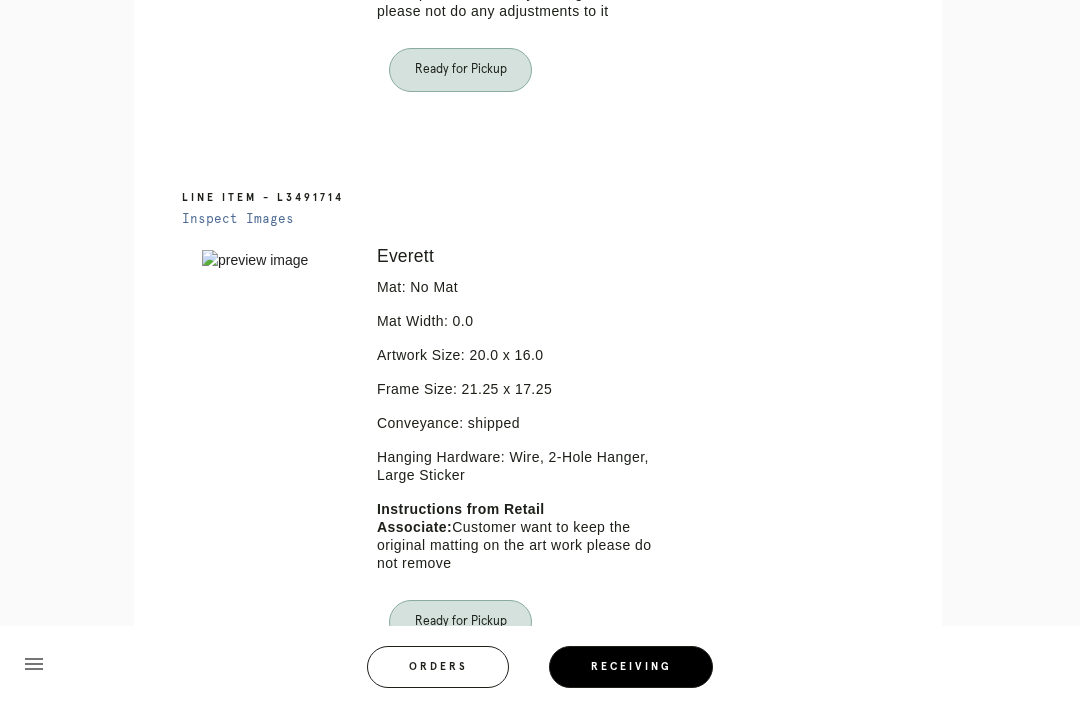 click on "Receiving" at bounding box center [631, 667] 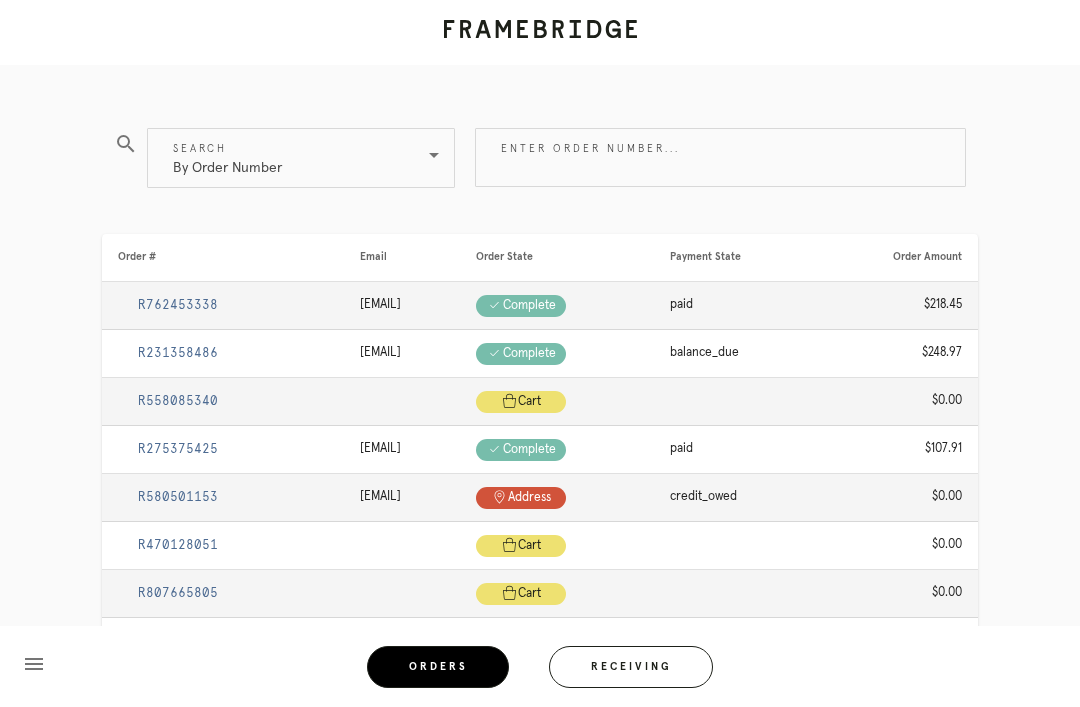 click on "Receiving" at bounding box center [631, 667] 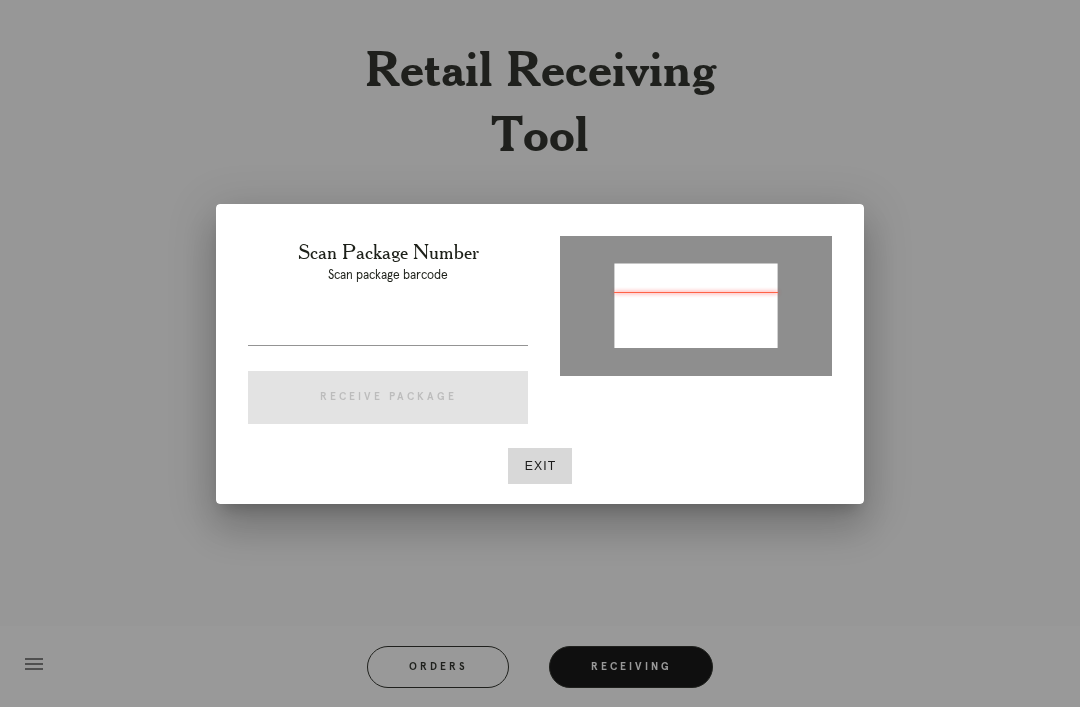 type on "P171051868604590" 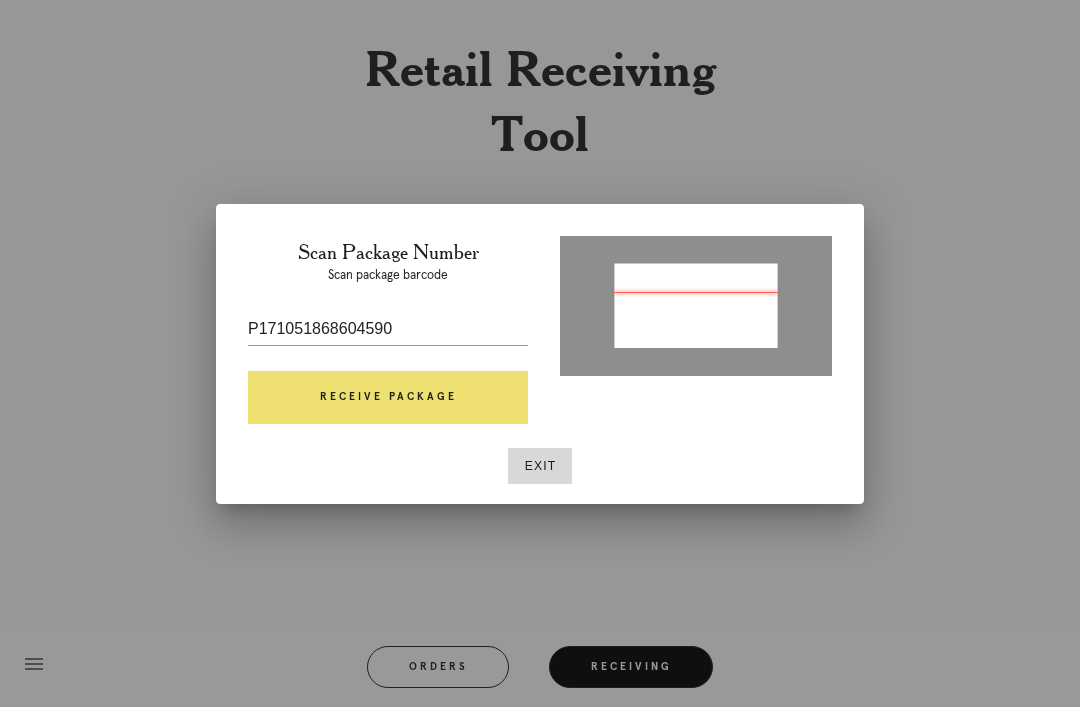 click on "Receive Package" at bounding box center [388, 398] 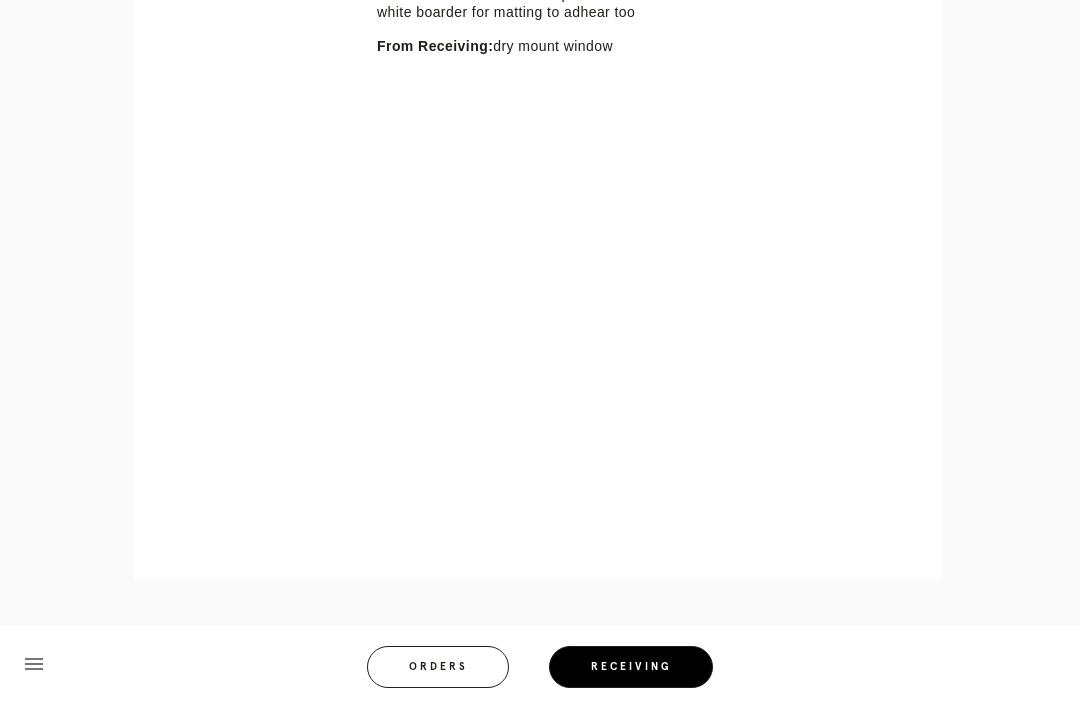 scroll, scrollTop: 808, scrollLeft: 0, axis: vertical 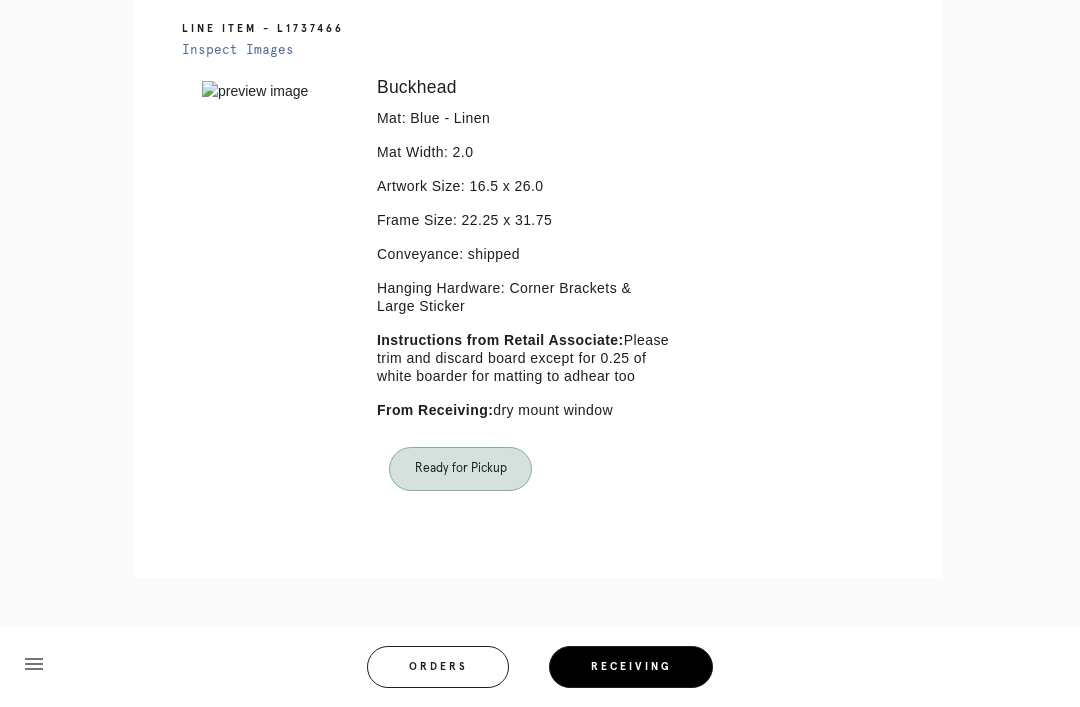 click on "Orders" at bounding box center (438, 667) 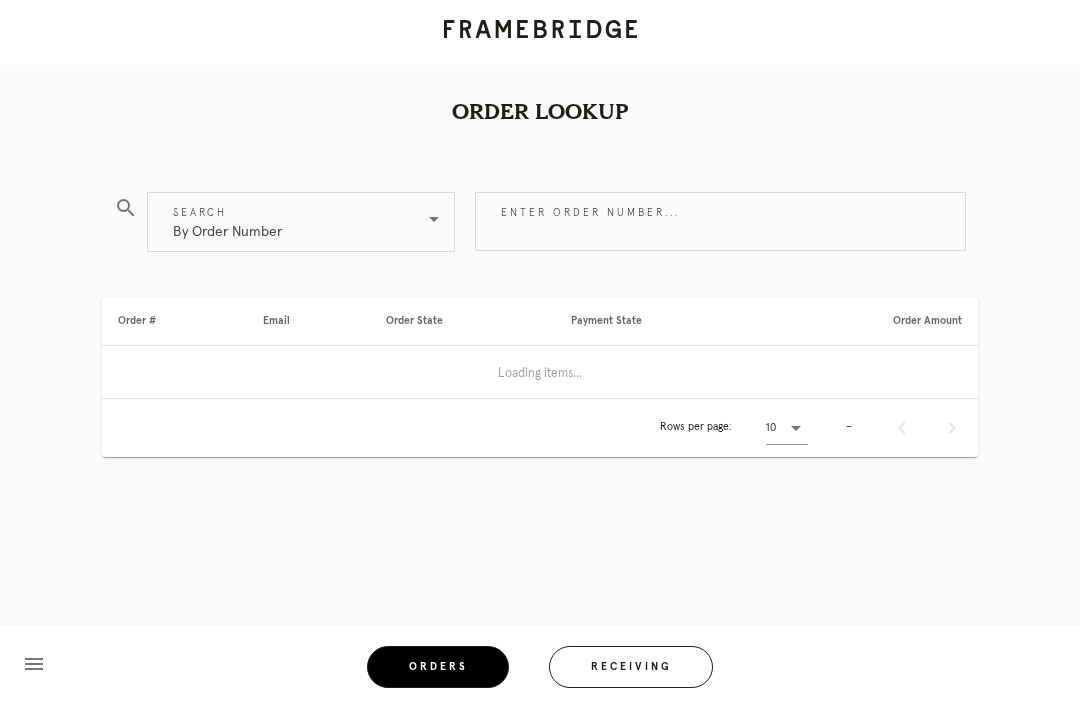 click on "Receiving" at bounding box center (631, 667) 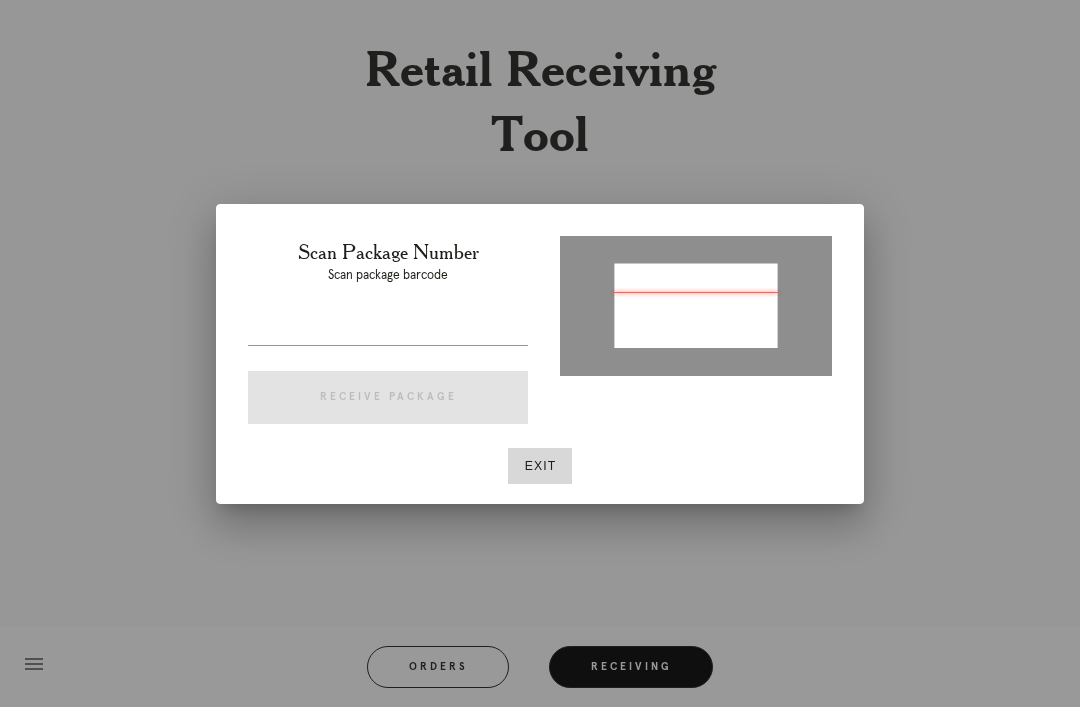 type on "[CREDITCARD]" 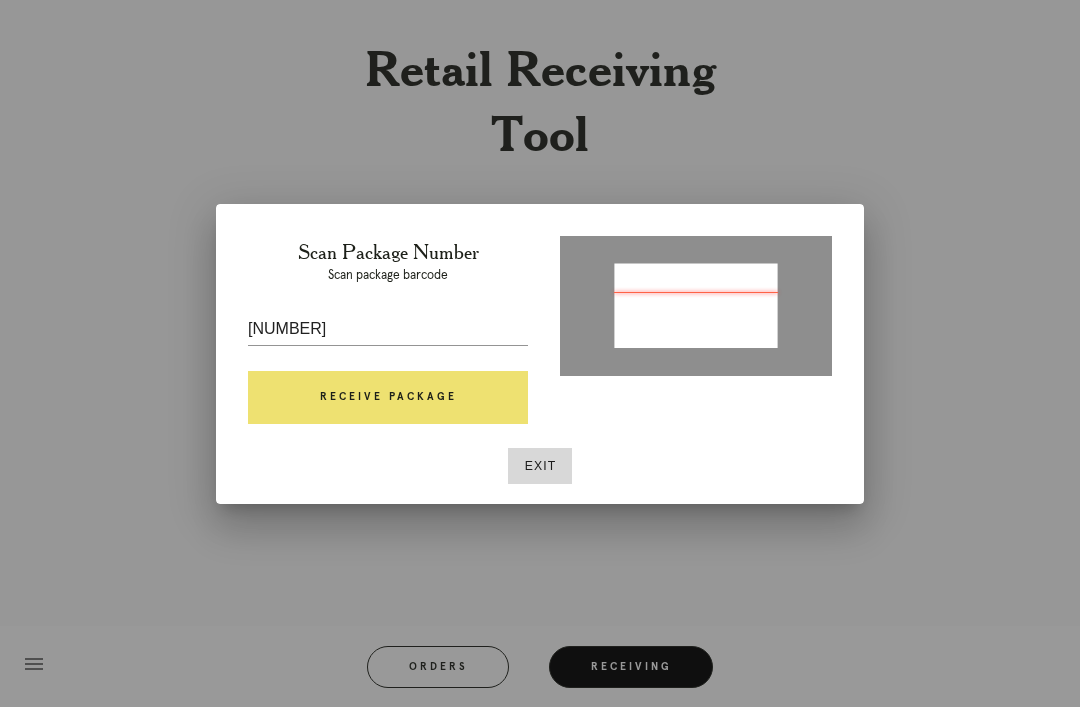 click on "Receive Package" at bounding box center (388, 398) 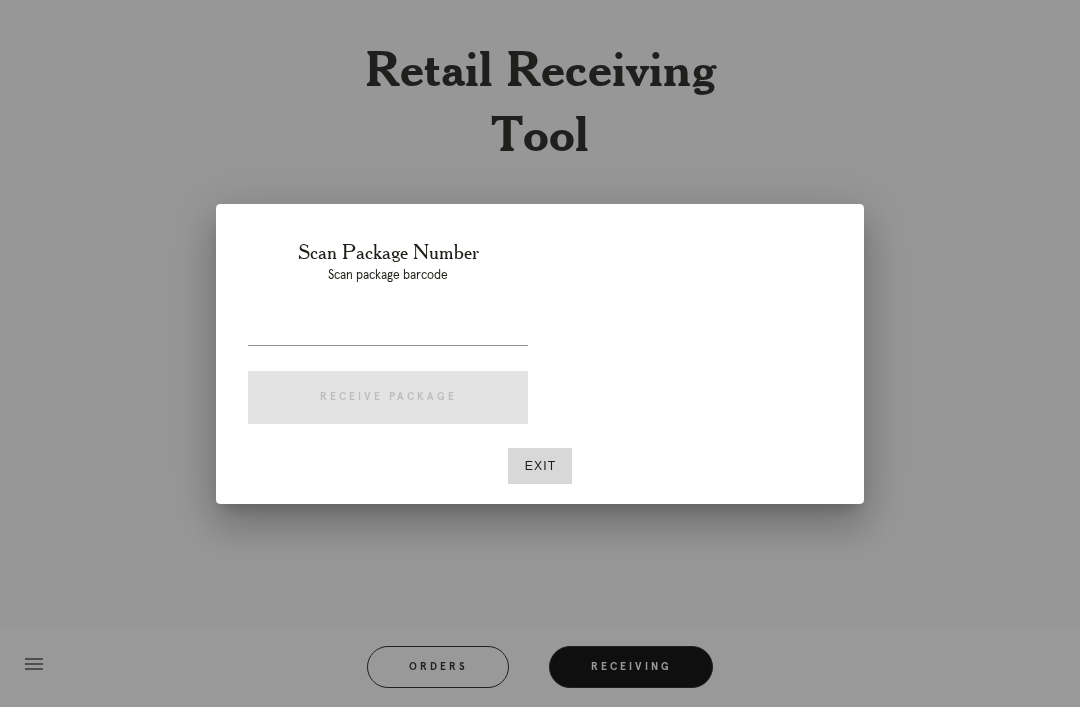 scroll, scrollTop: 64, scrollLeft: 0, axis: vertical 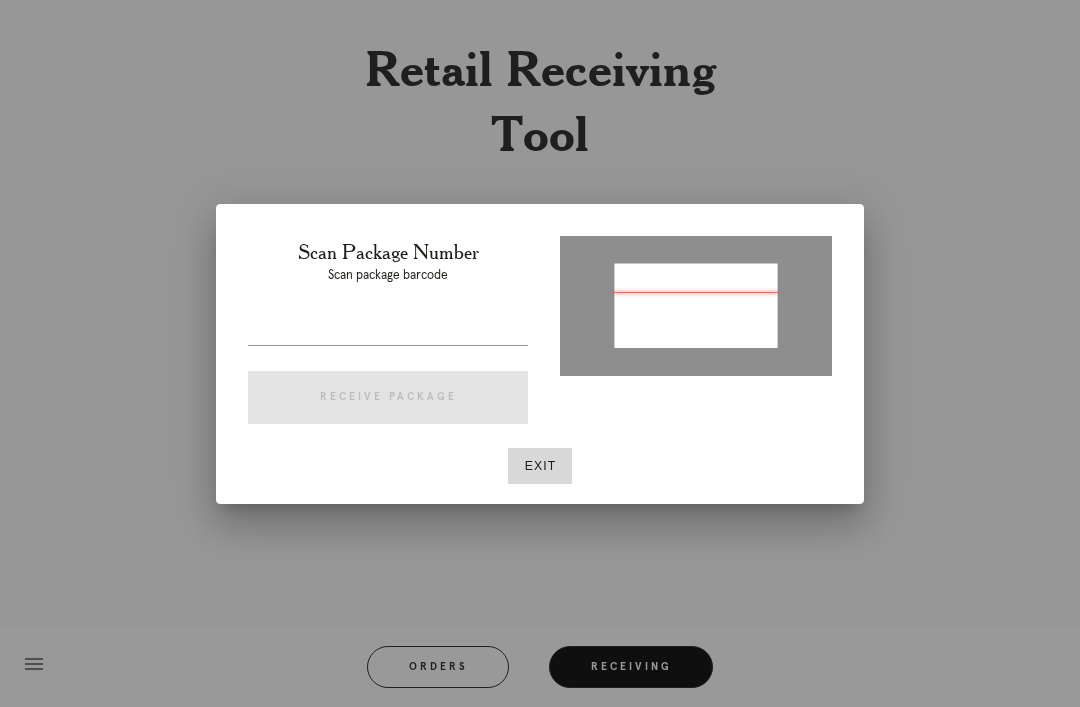 type on "[CREDITCARD]" 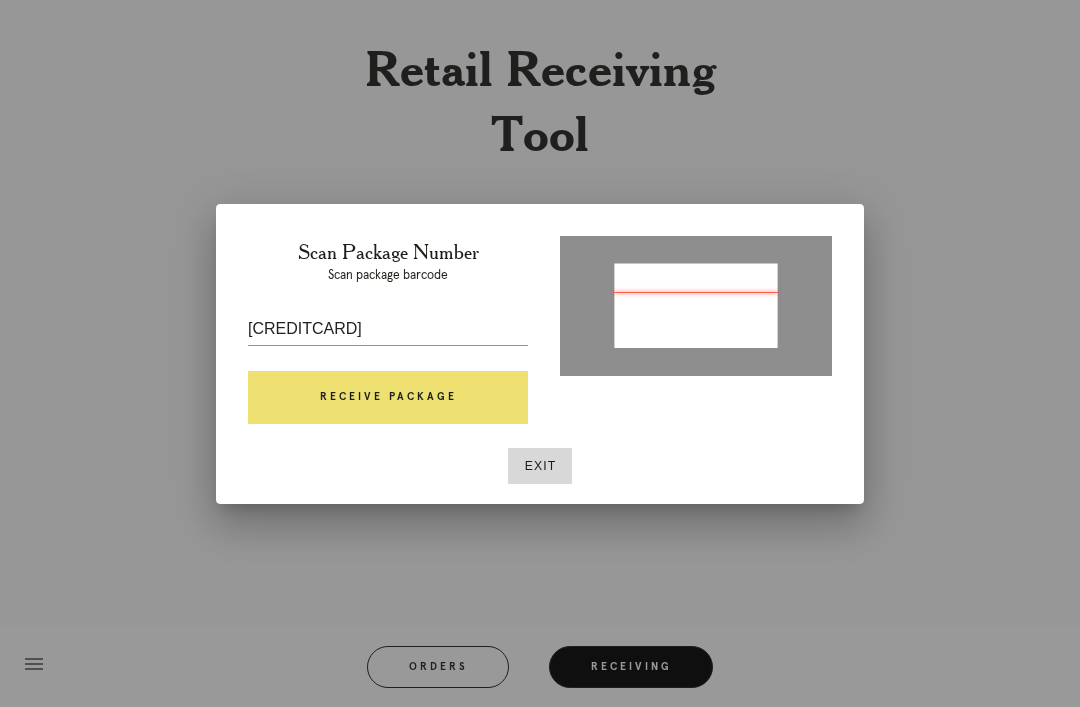 click on "Receive Package" at bounding box center (388, 398) 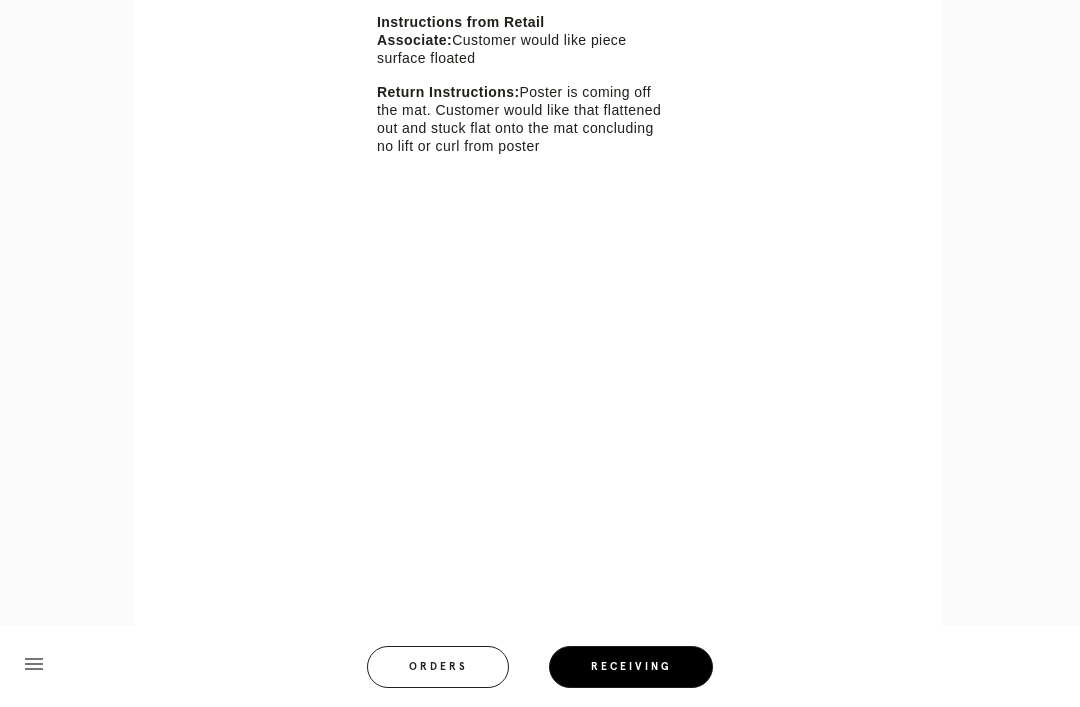 scroll, scrollTop: 857, scrollLeft: 0, axis: vertical 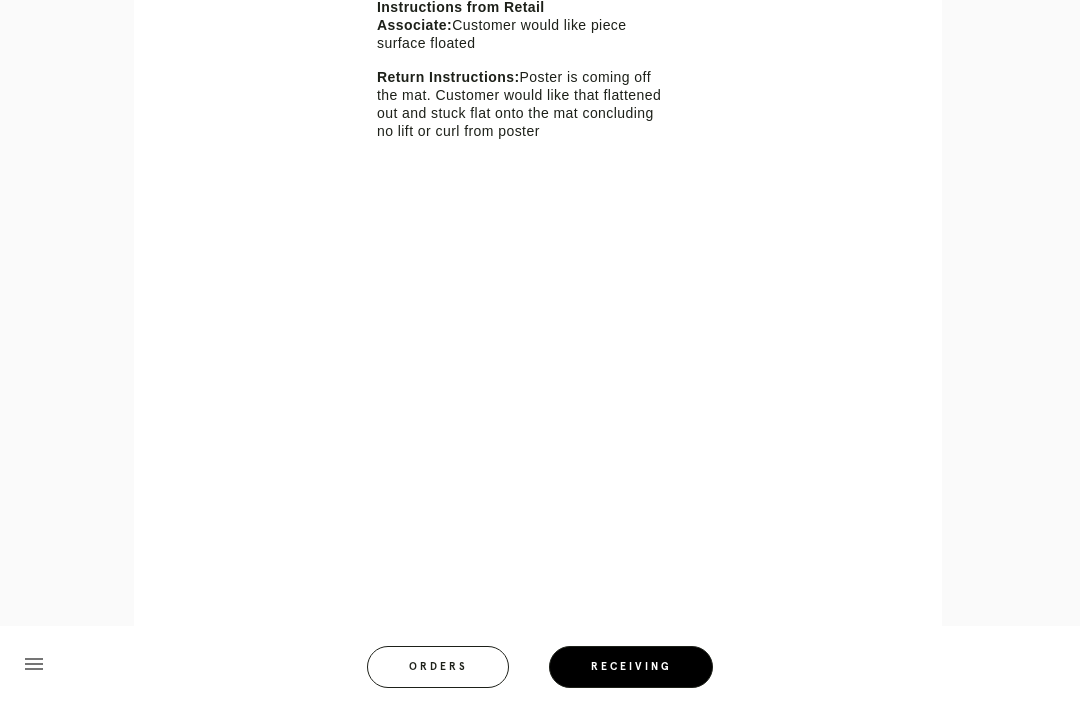 click on "Error retreiving frame spec #9795242
Black Walnut (Gallery)
Mat: Black
Mat Width: 1.5
Artwork Size:
18.0
x
24.0
Frame Size:
22.25
x
28.25
Conveyance: shipped
Attempt: 3
Hanging Hardware: Wire, 2-Hole Hanger, Large Sticker
Instructions from Retail Associate:
Customer would like piece surface floated
Return Instructions:
Poster is coming off the mat. Customer would like that flattened out and stuck flat onto the mat concluding no lift or curl from poster" at bounding box center (556, 327) 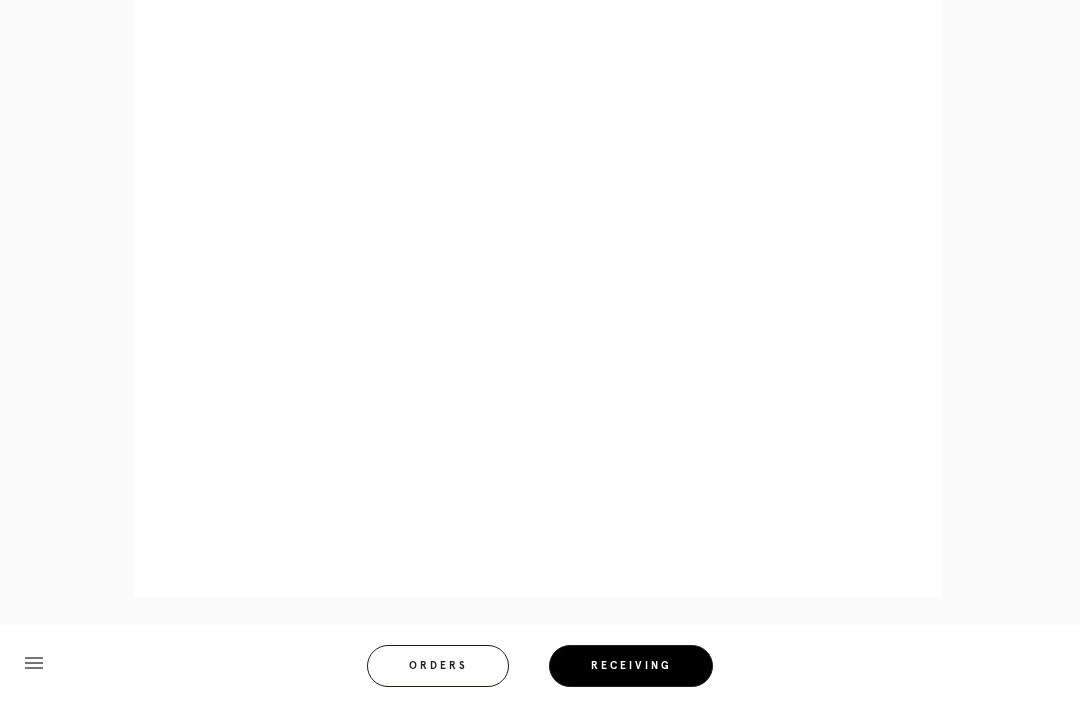 scroll, scrollTop: 1096, scrollLeft: 0, axis: vertical 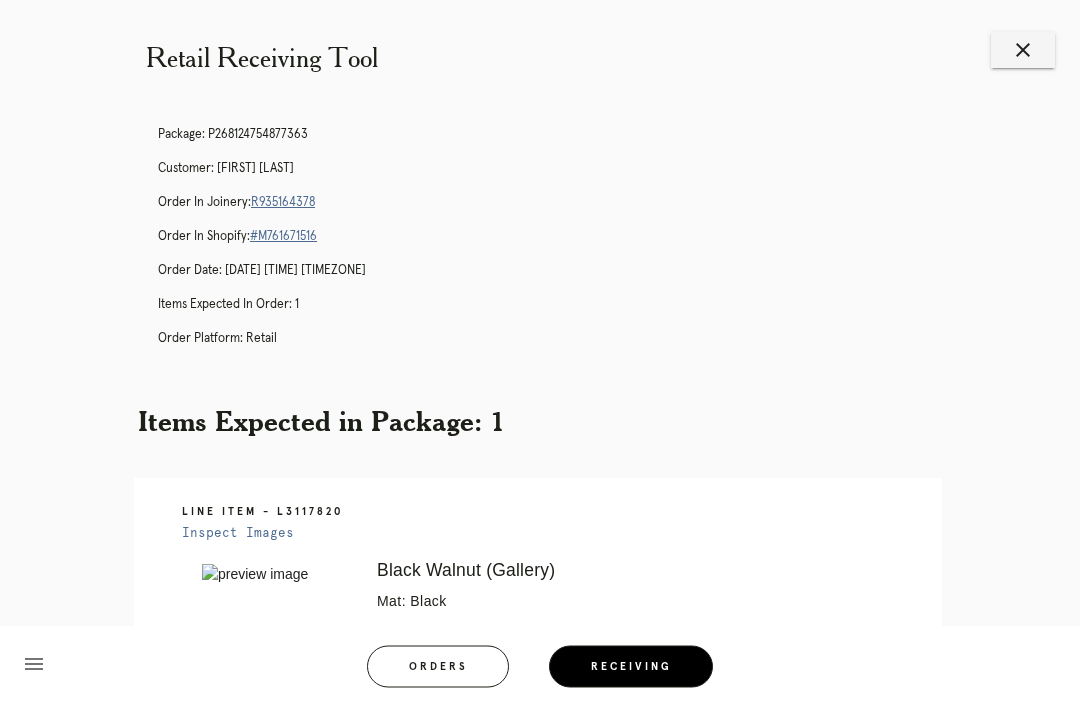 click on "R935164378" at bounding box center (283, 203) 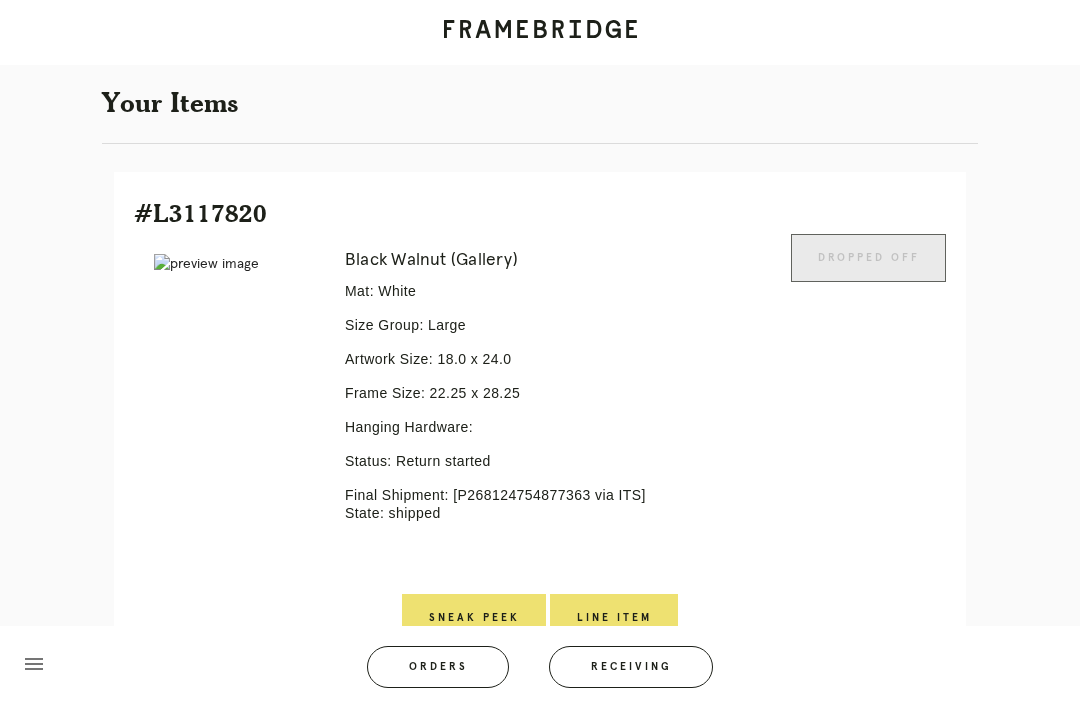 scroll, scrollTop: 378, scrollLeft: 0, axis: vertical 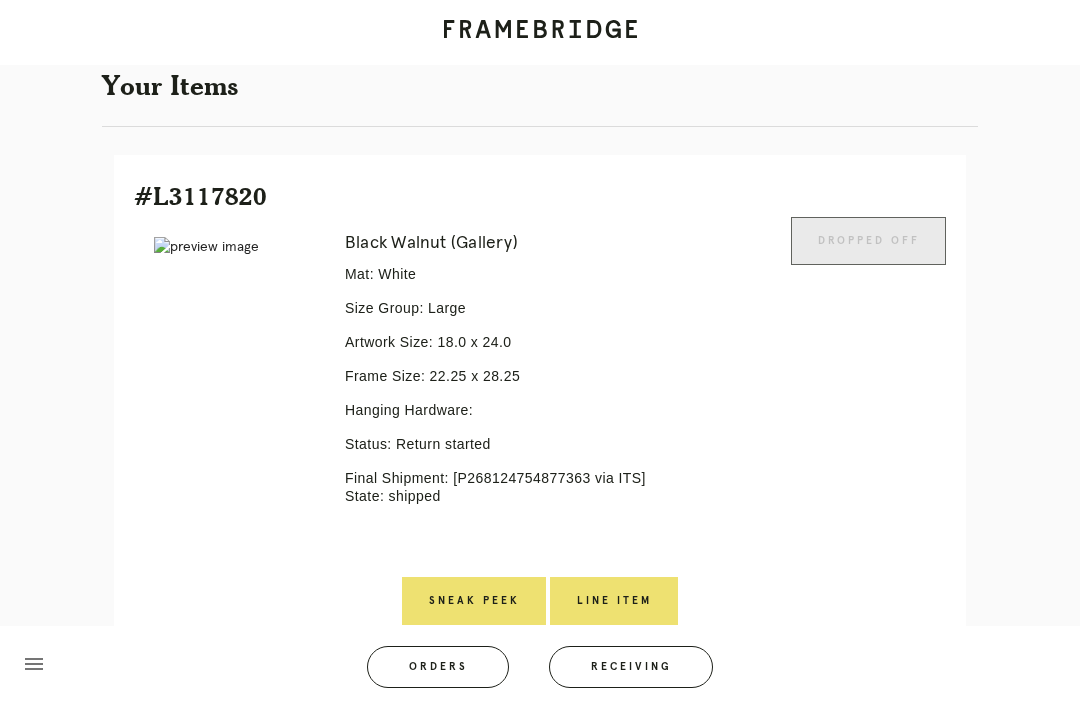 click on "Line Item" at bounding box center [614, 601] 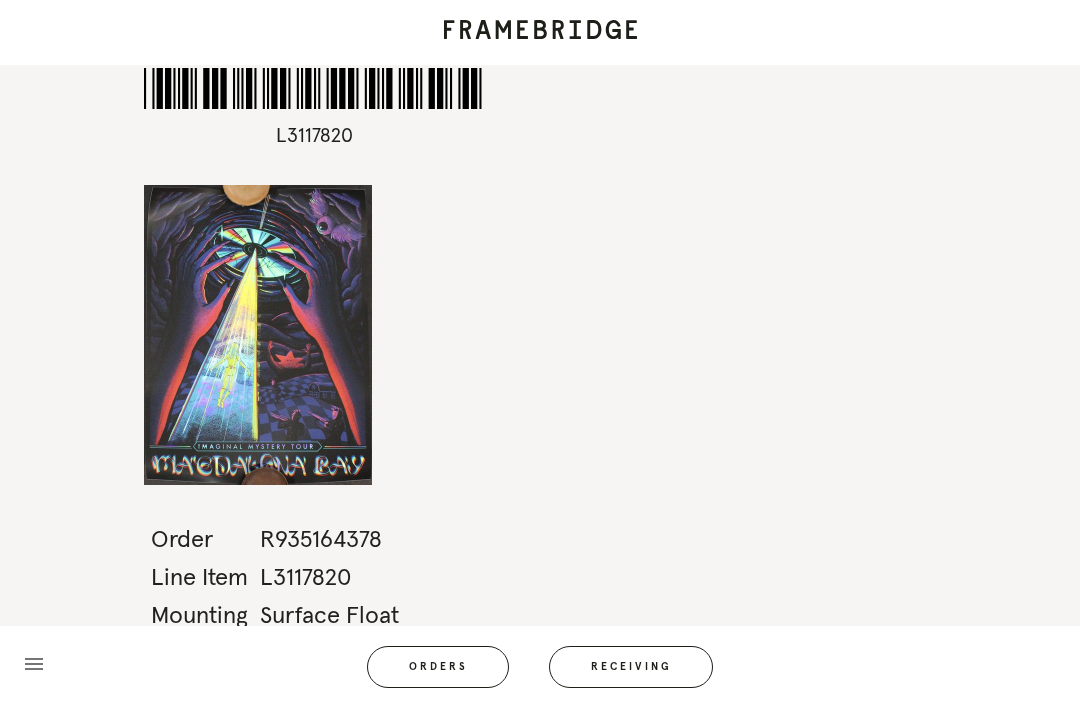 scroll, scrollTop: 64, scrollLeft: 0, axis: vertical 